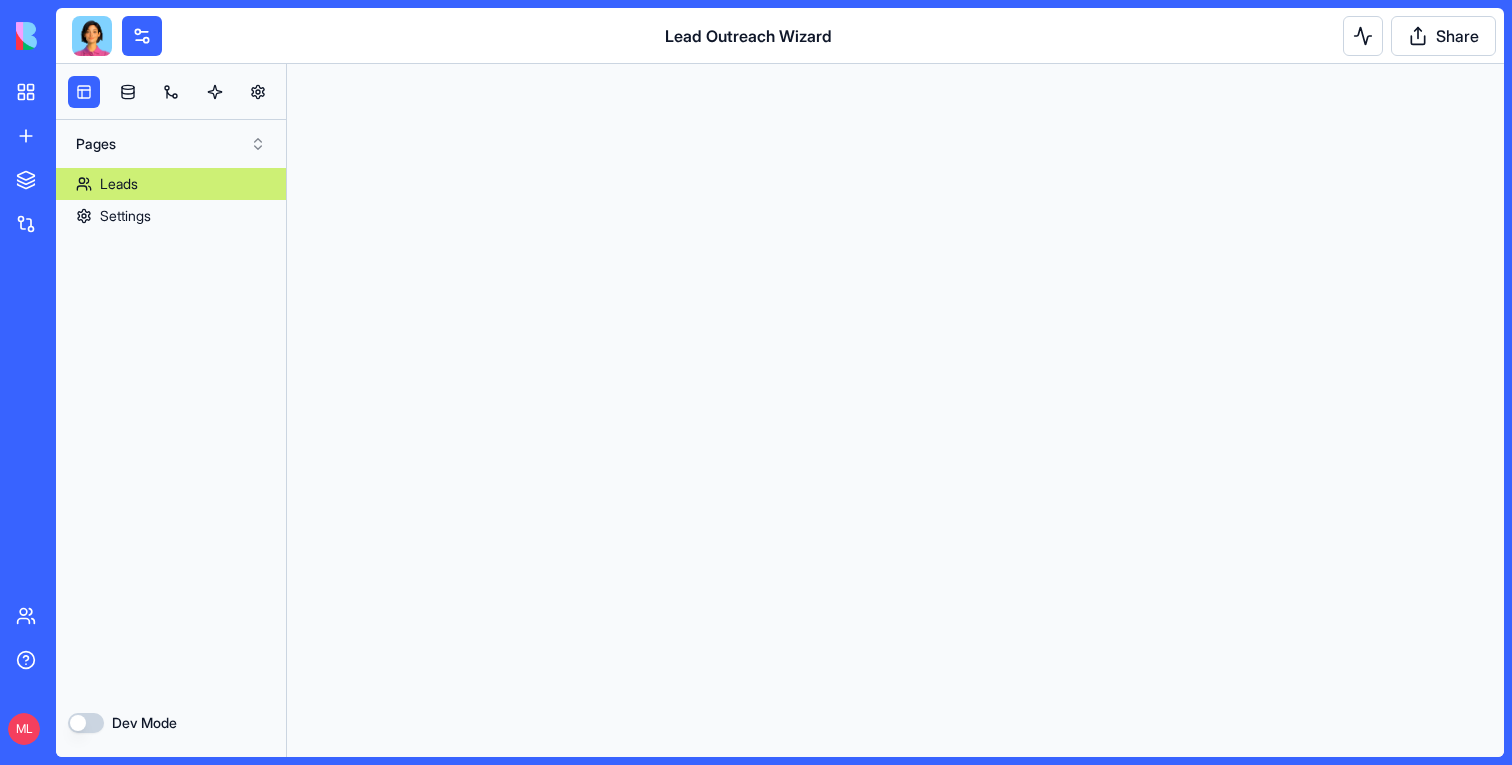 scroll, scrollTop: 0, scrollLeft: 0, axis: both 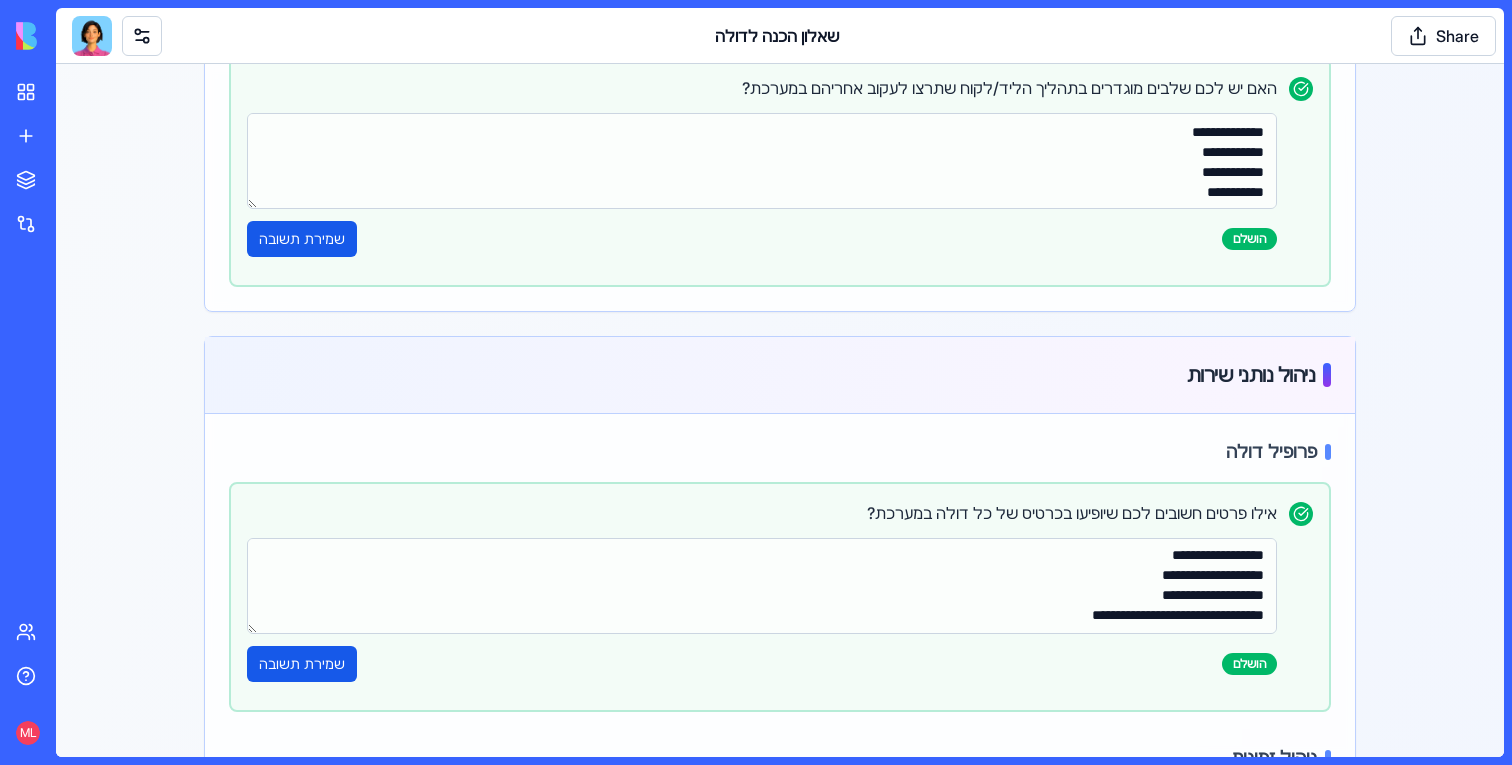 click at bounding box center [92, 36] 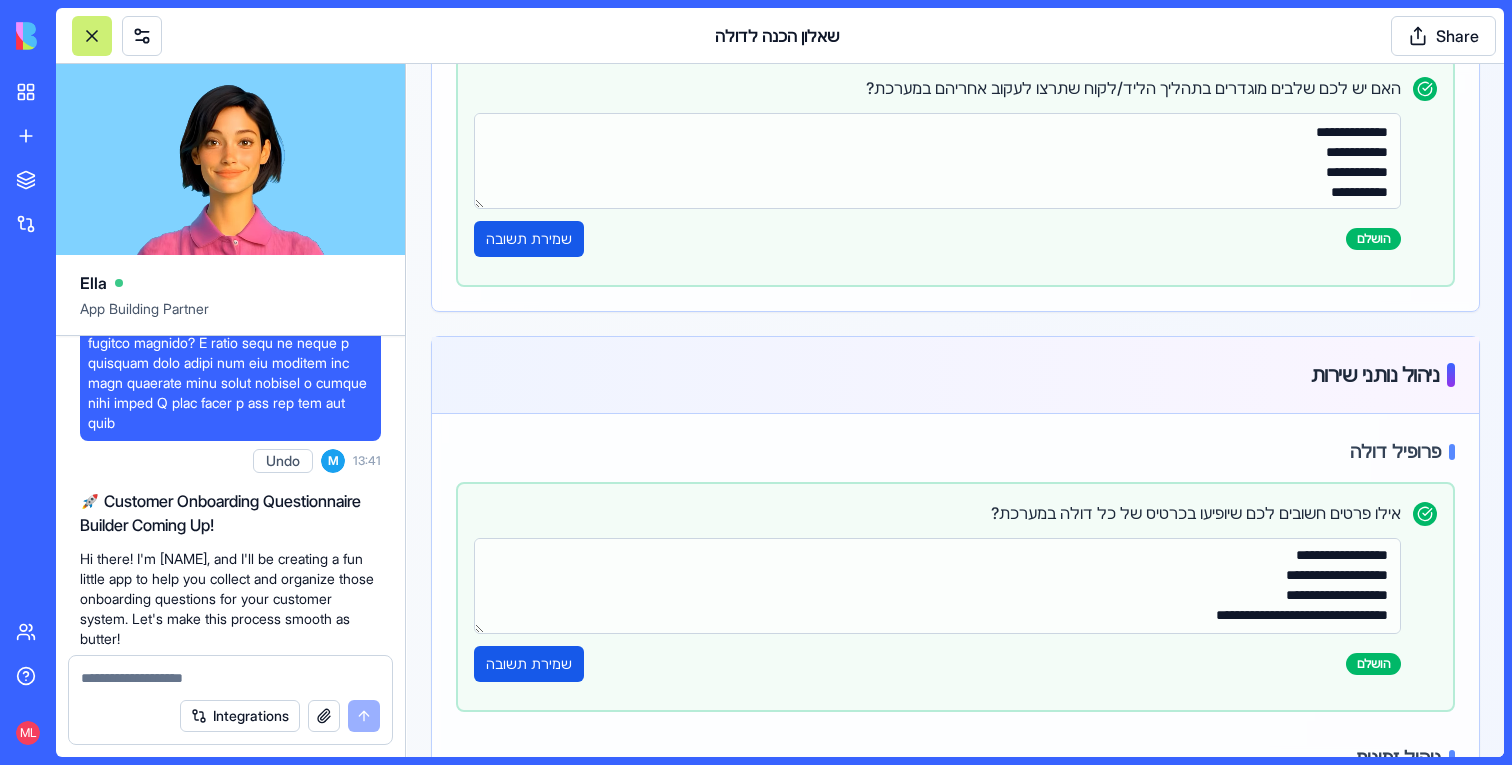 scroll, scrollTop: 1163, scrollLeft: 0, axis: vertical 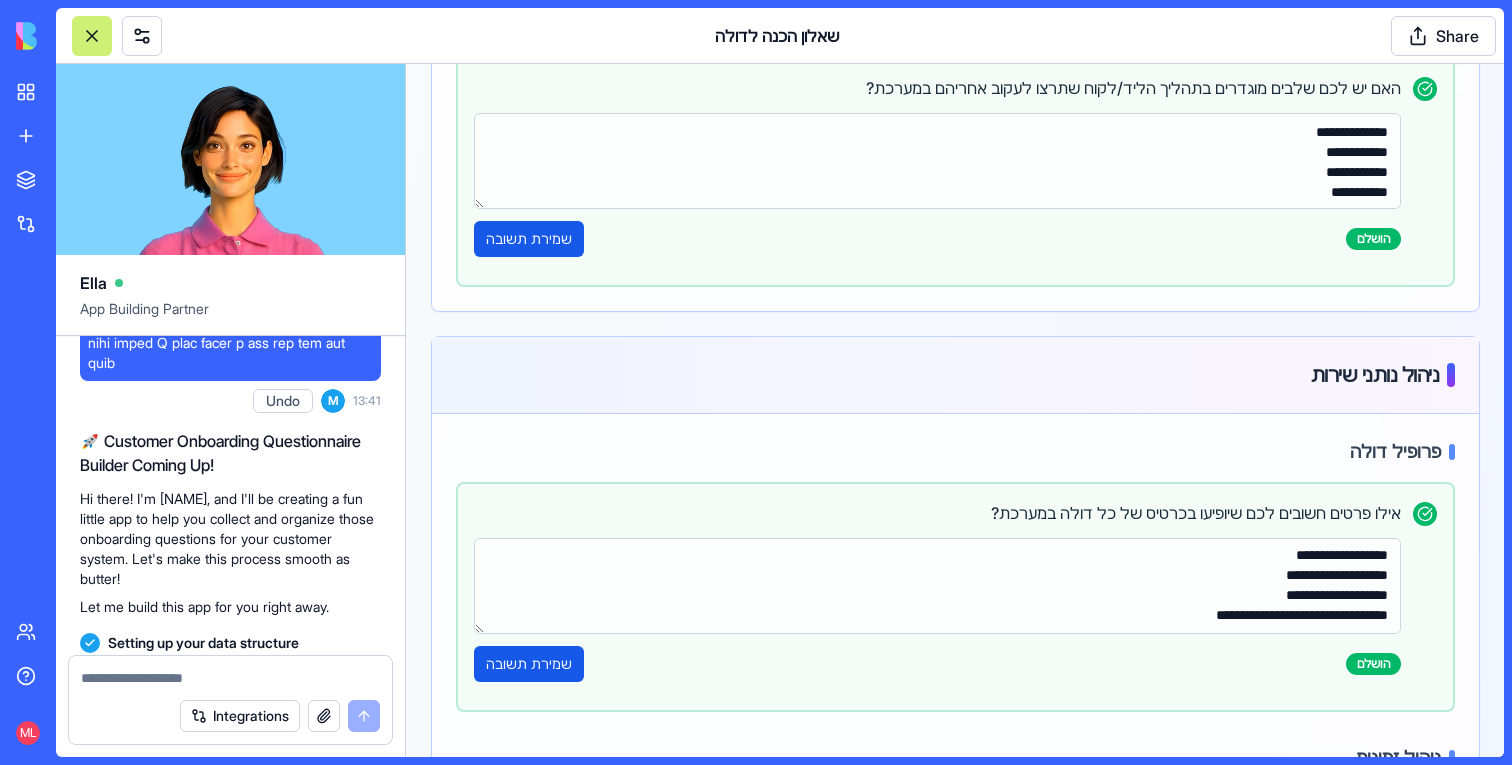 type 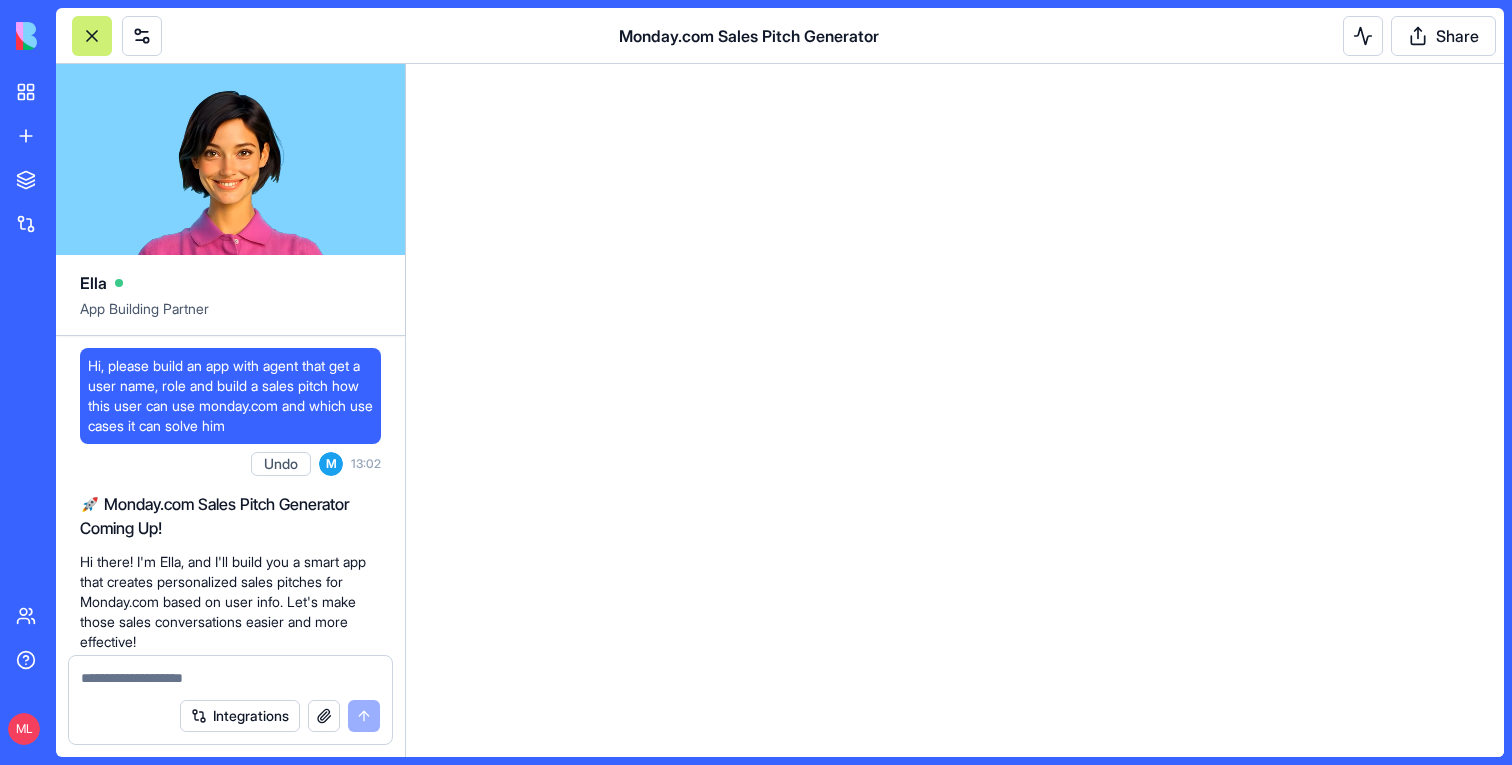 scroll, scrollTop: 0, scrollLeft: 0, axis: both 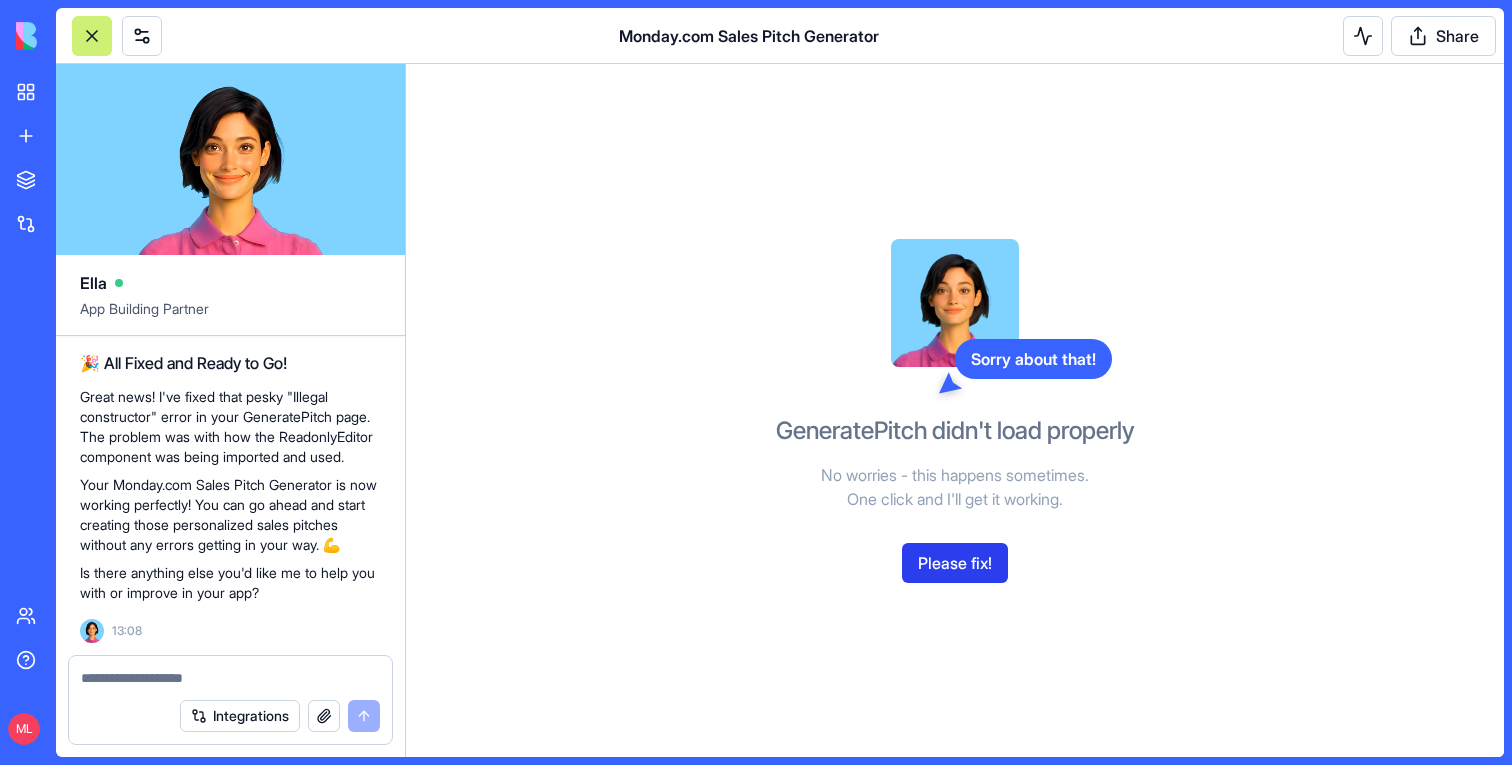 click on "Please fix!" at bounding box center [955, 563] 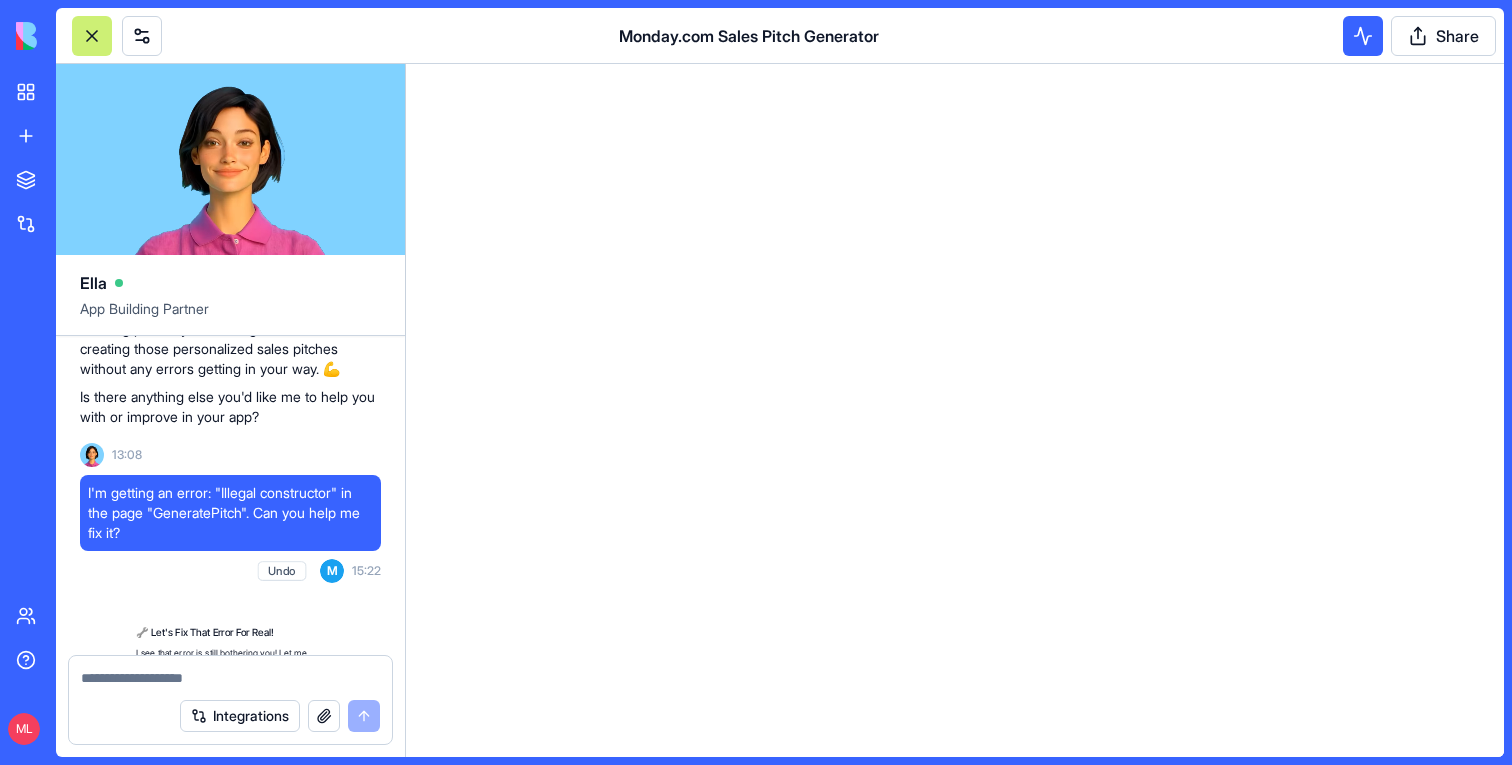 scroll, scrollTop: 2513, scrollLeft: 0, axis: vertical 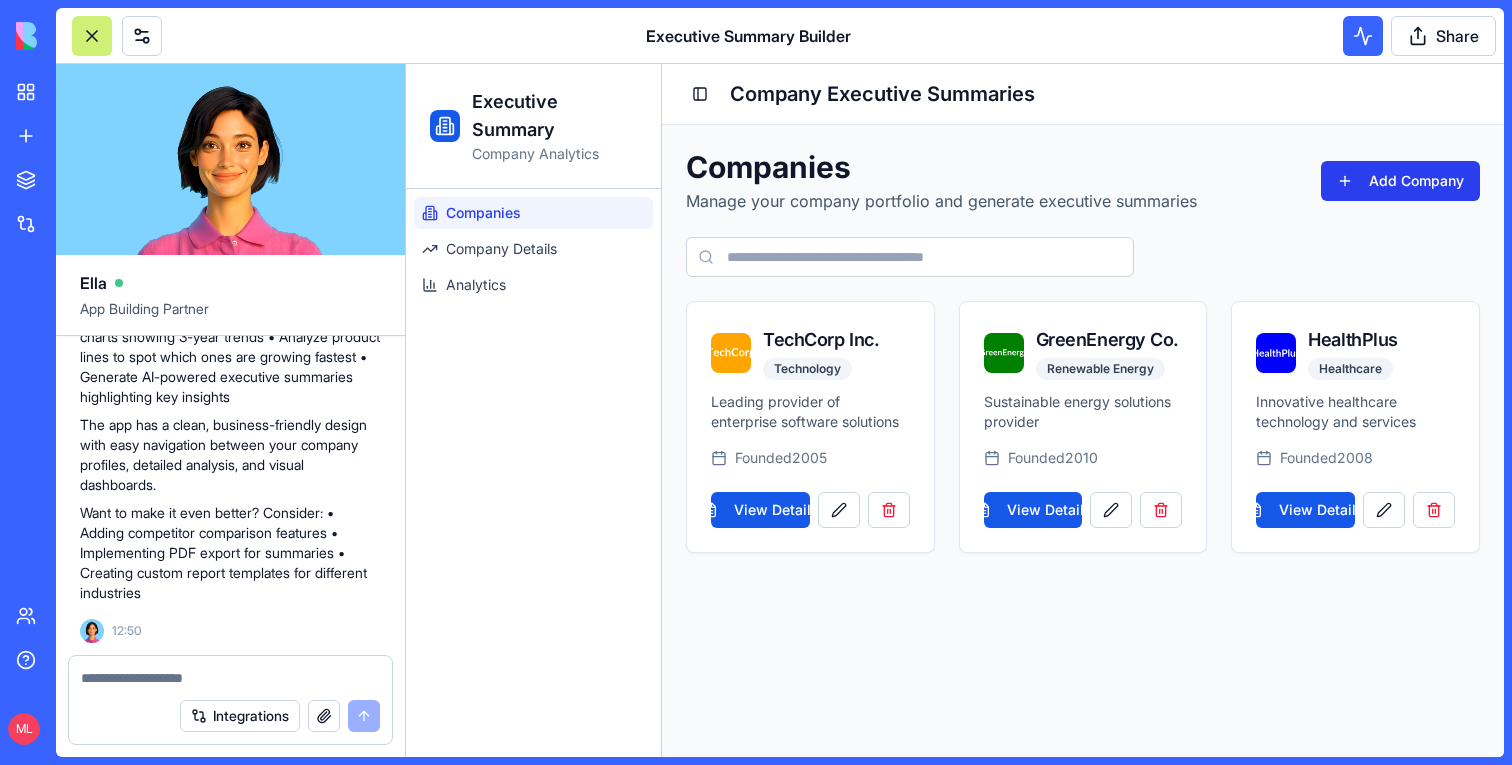click on "Add Company" at bounding box center [1400, 181] 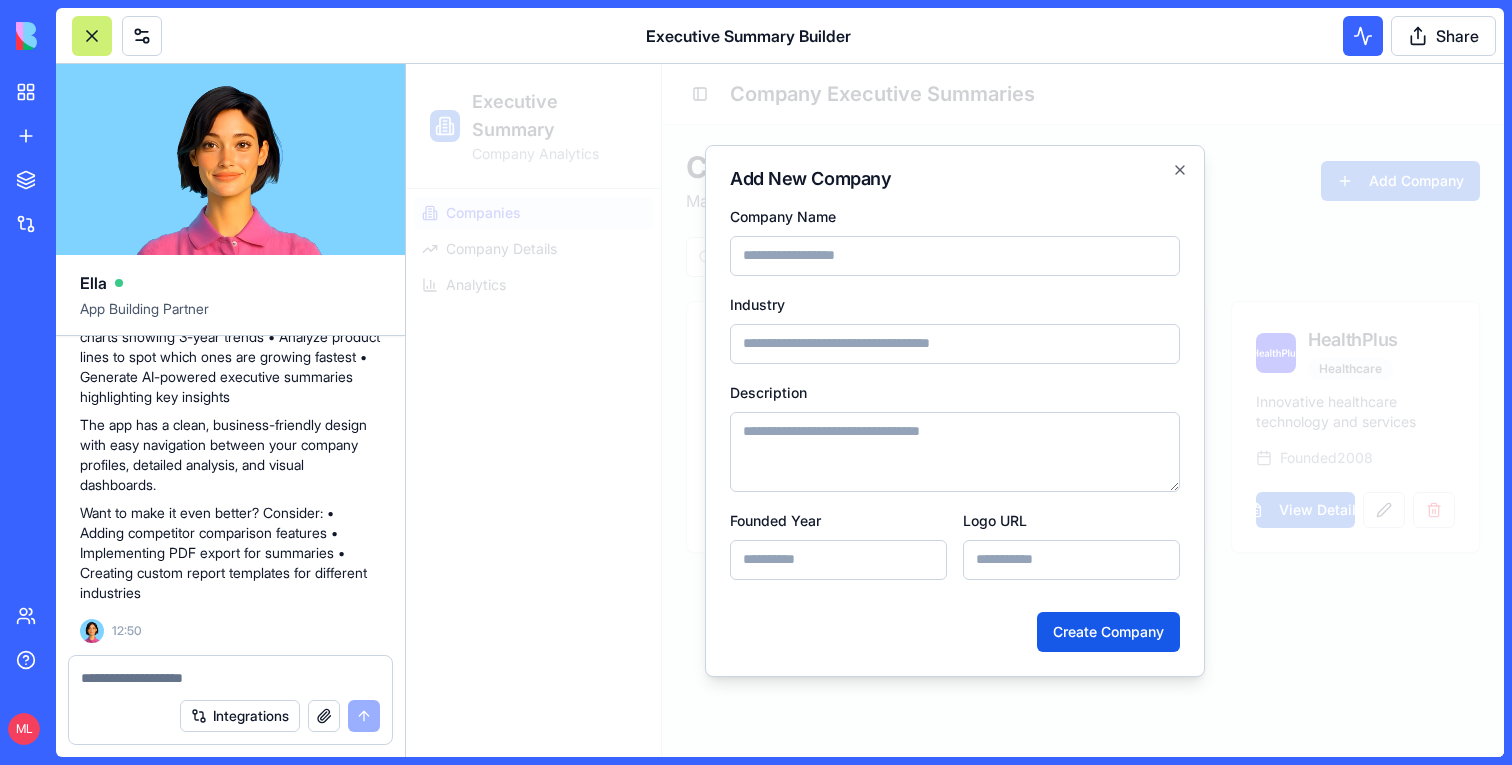 paste on "******" 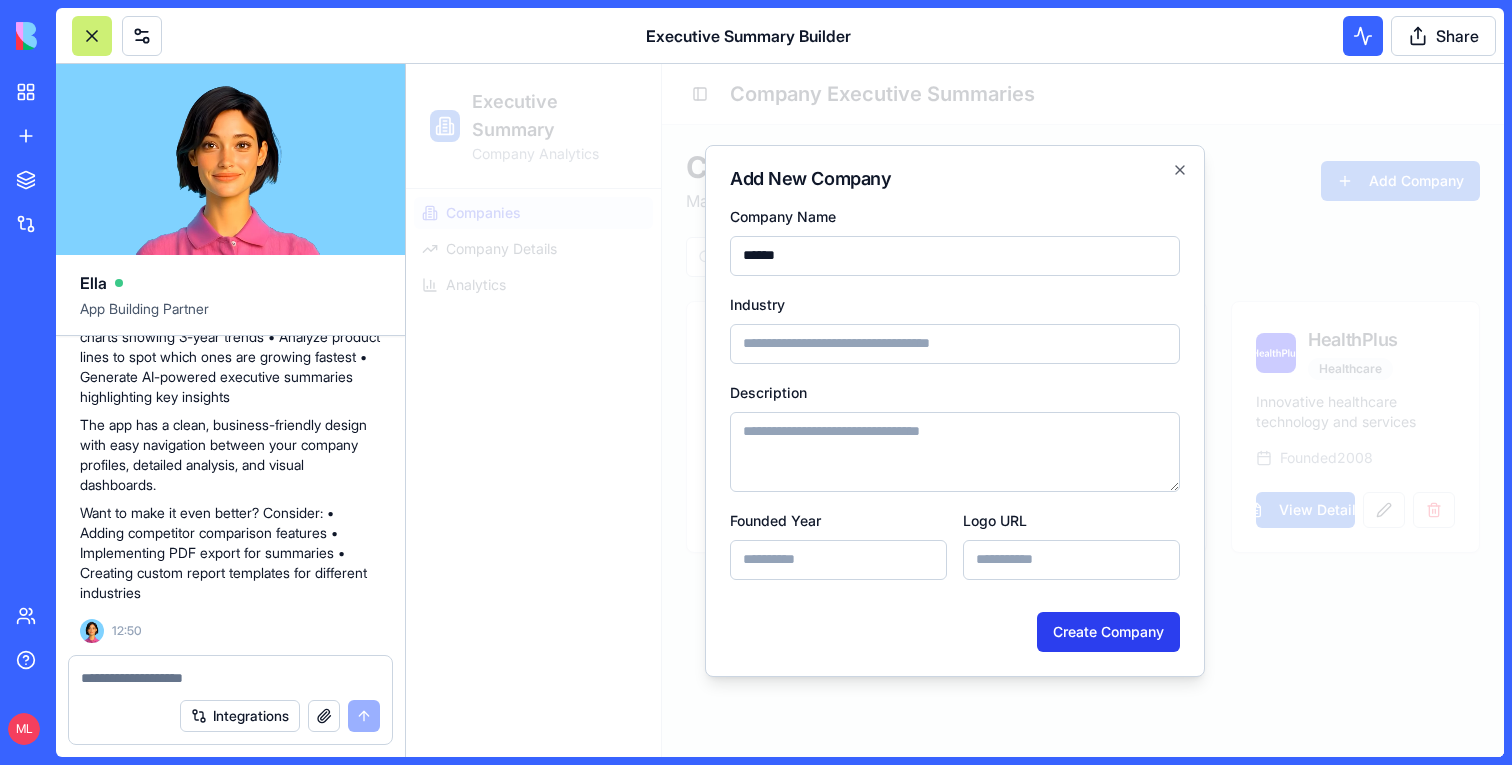 type on "******" 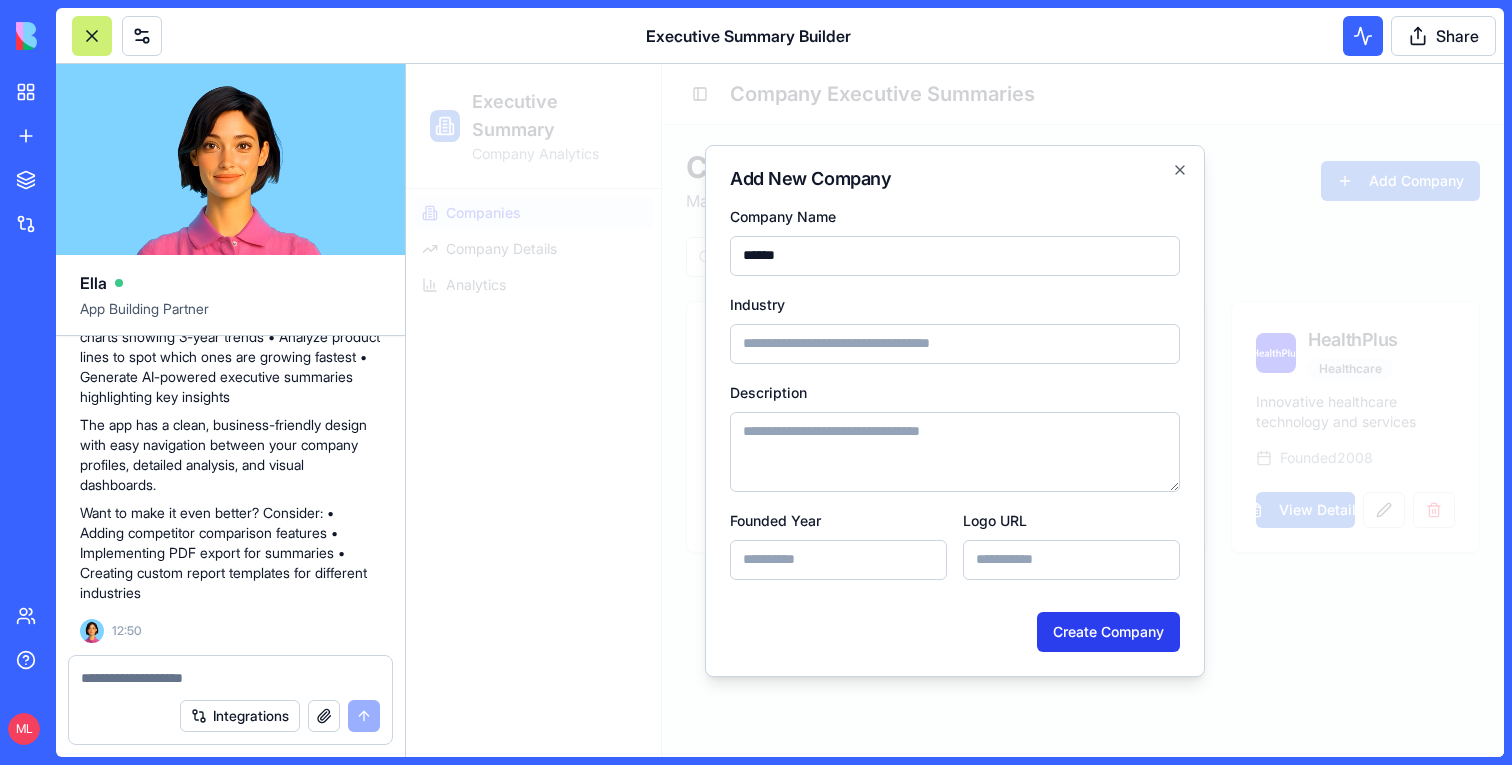 click on "Create Company" at bounding box center (1108, 632) 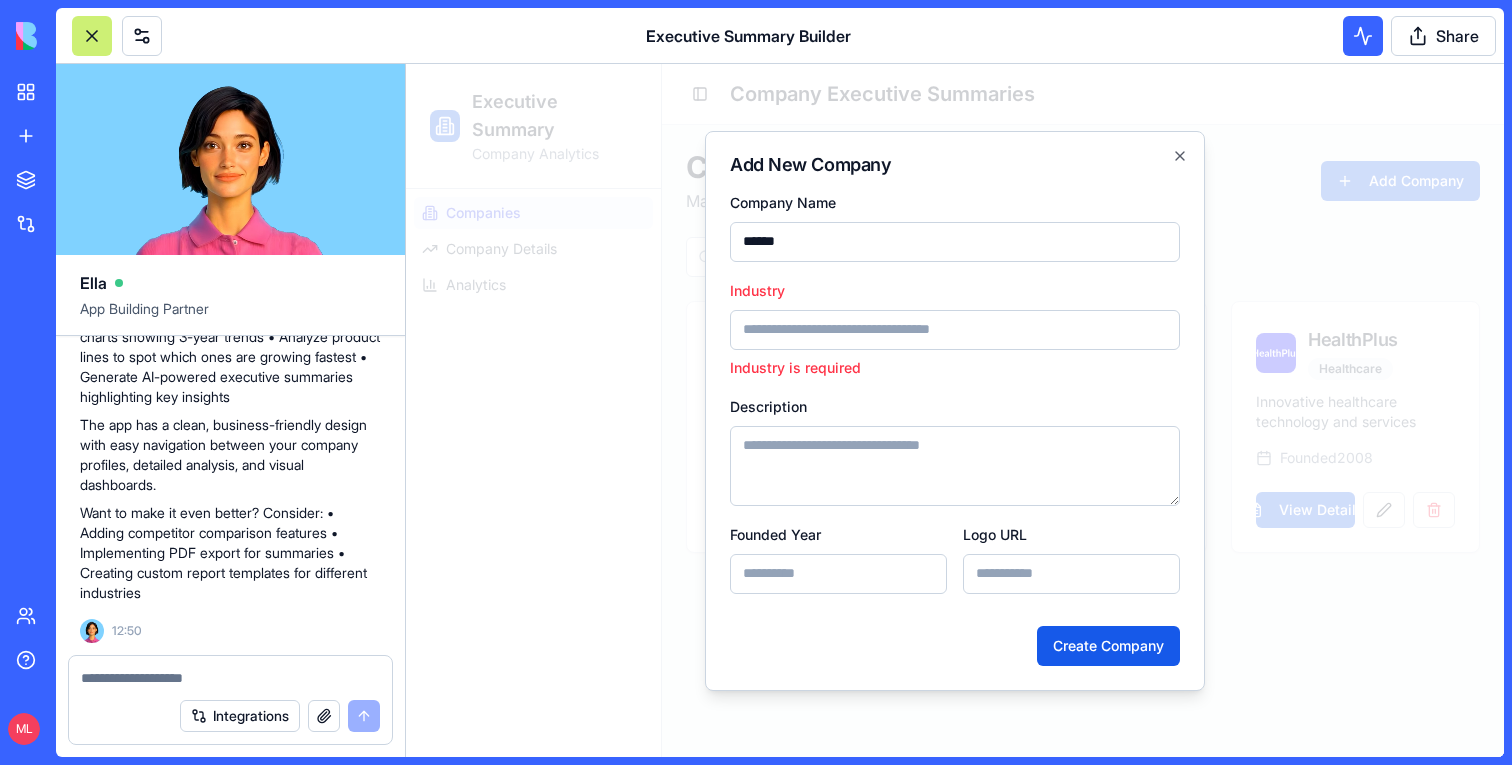 click on "Industry" at bounding box center [955, 330] 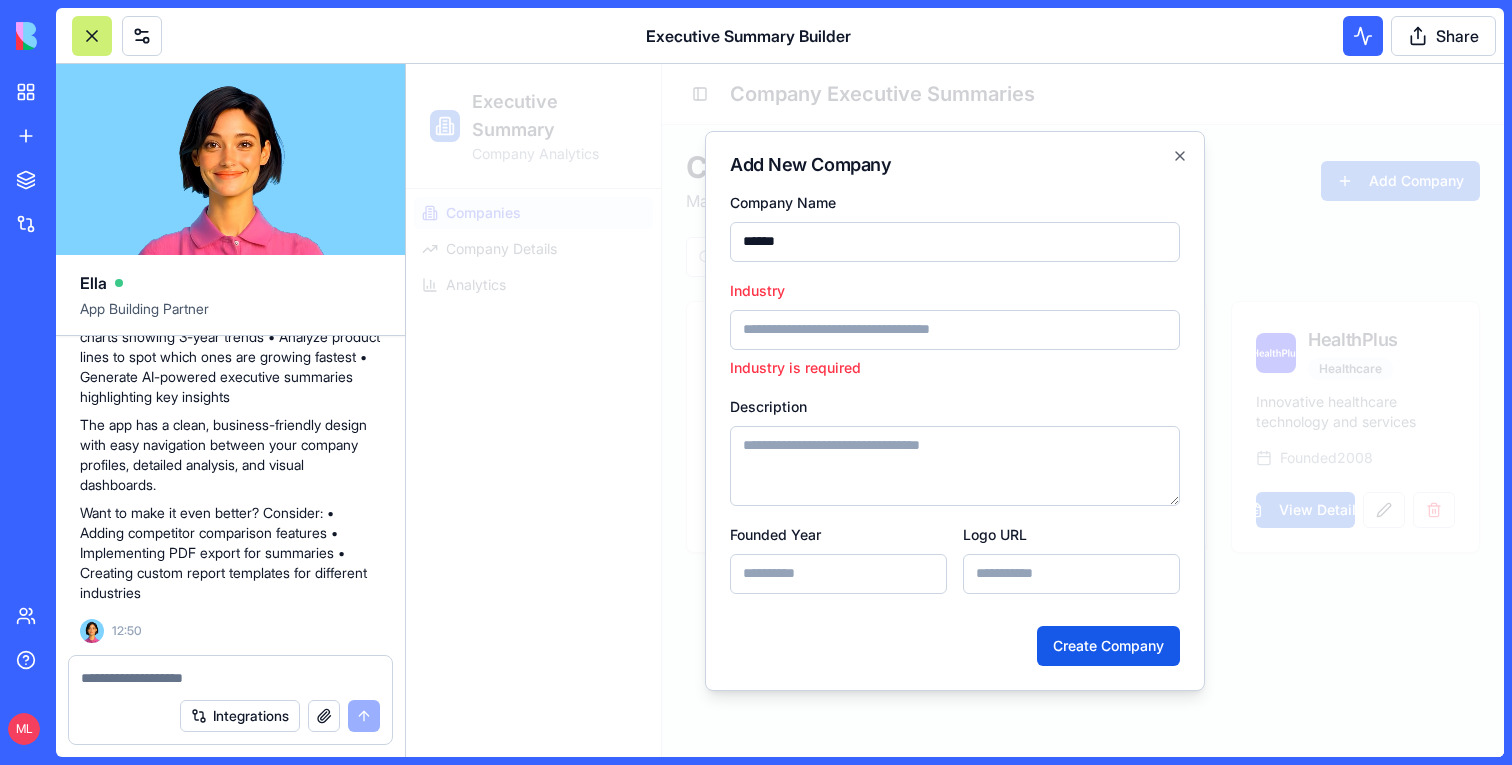 type on "****" 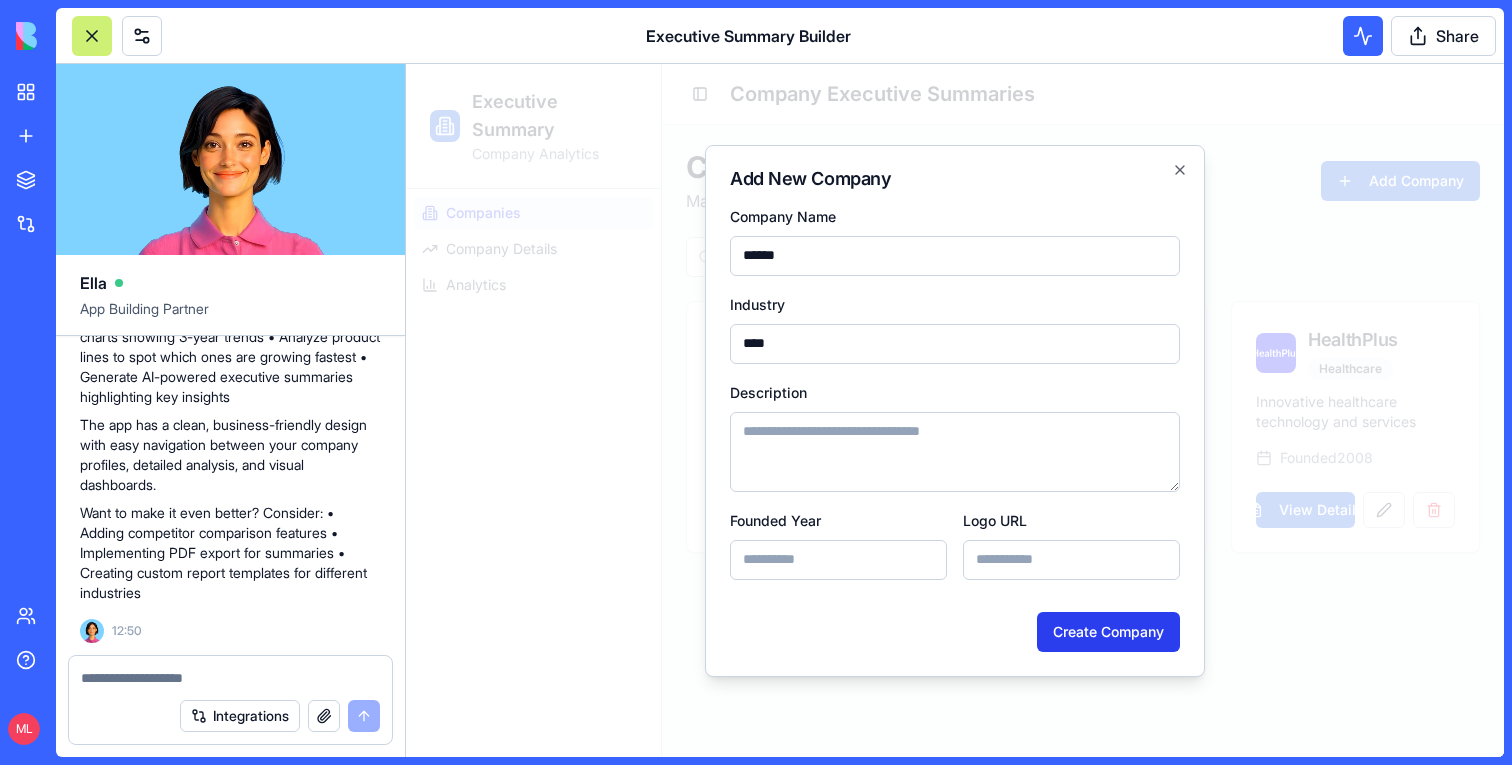 click on "Create Company" at bounding box center (1108, 632) 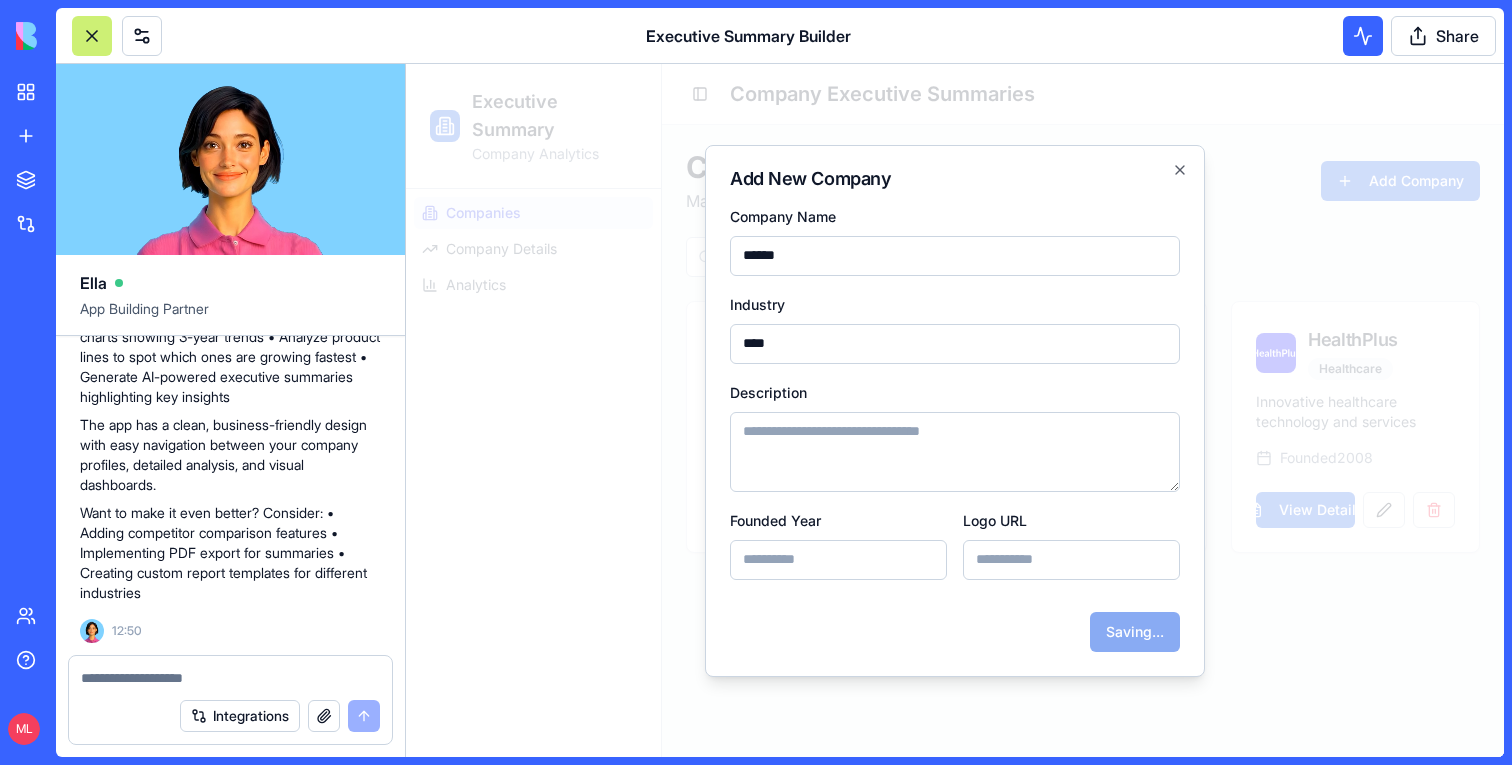 type 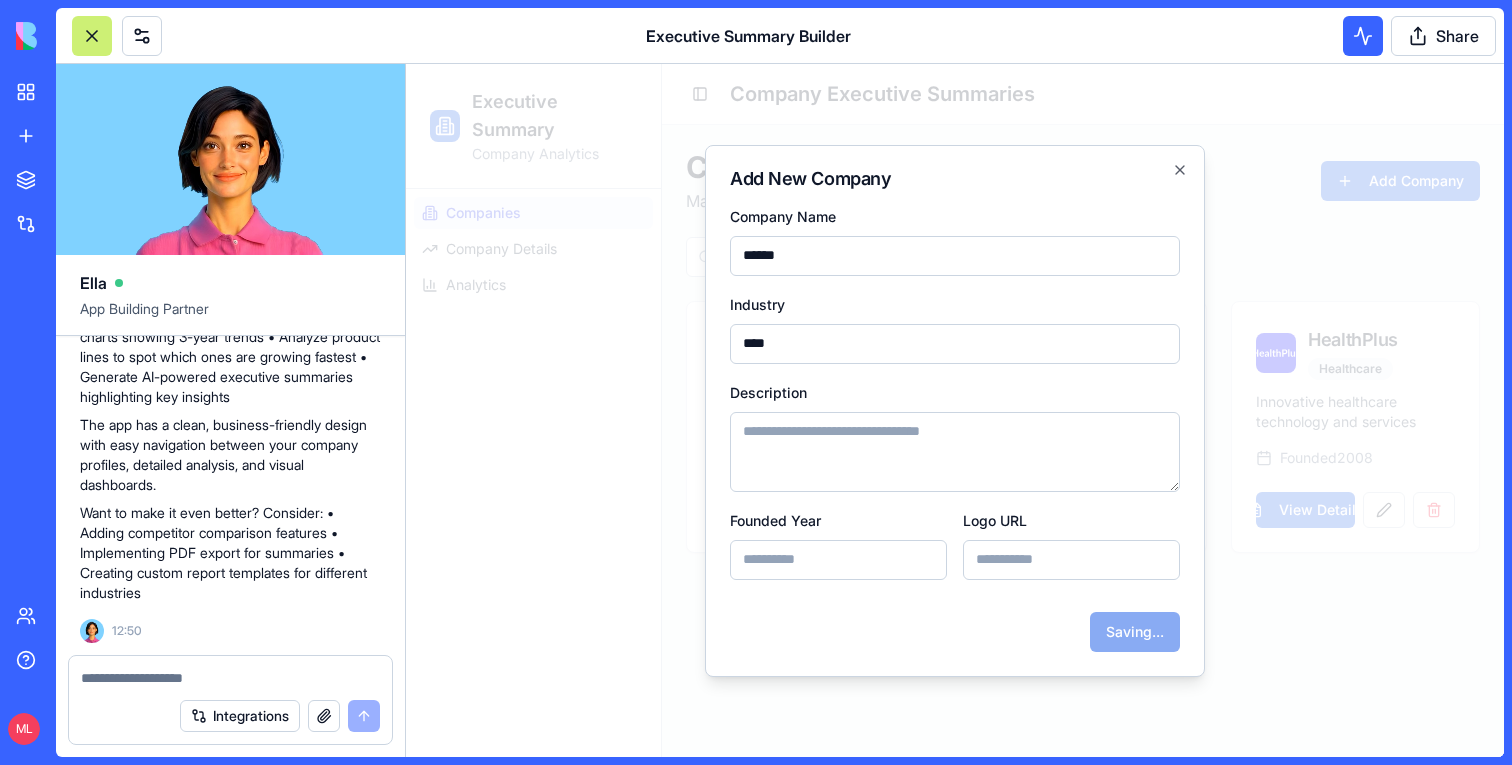 type 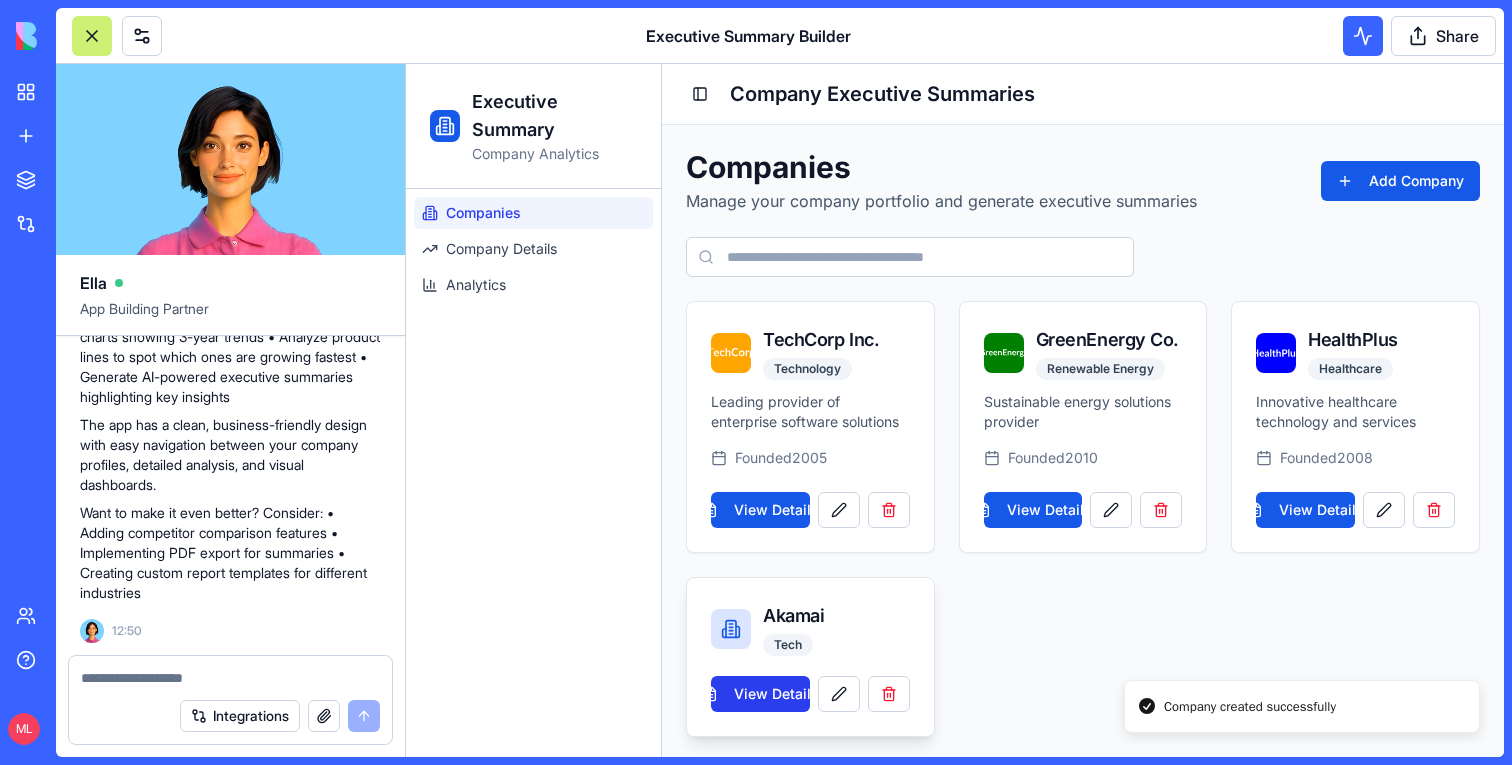 click on "View Details" at bounding box center (760, 694) 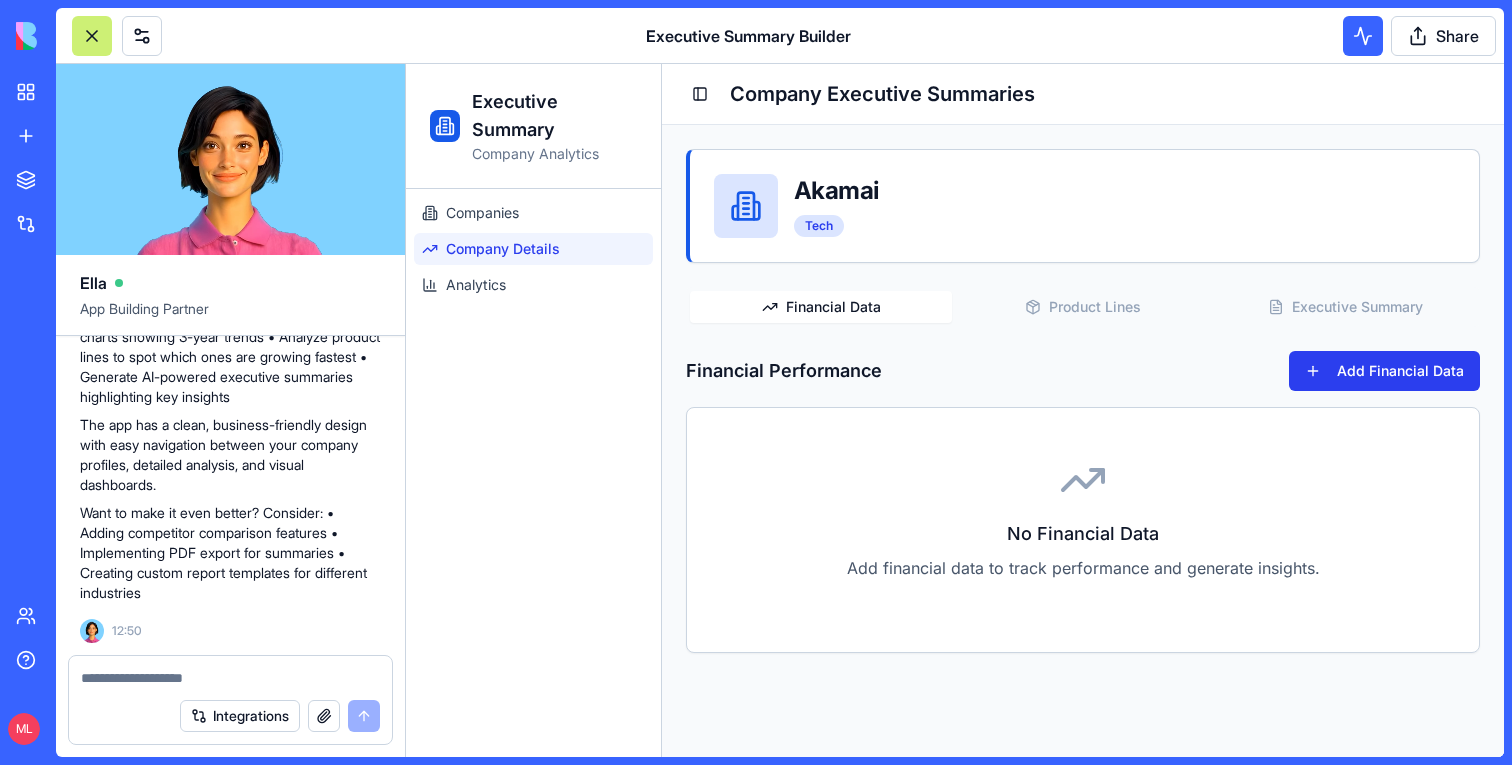 click on "Add Financial Data" at bounding box center (1384, 371) 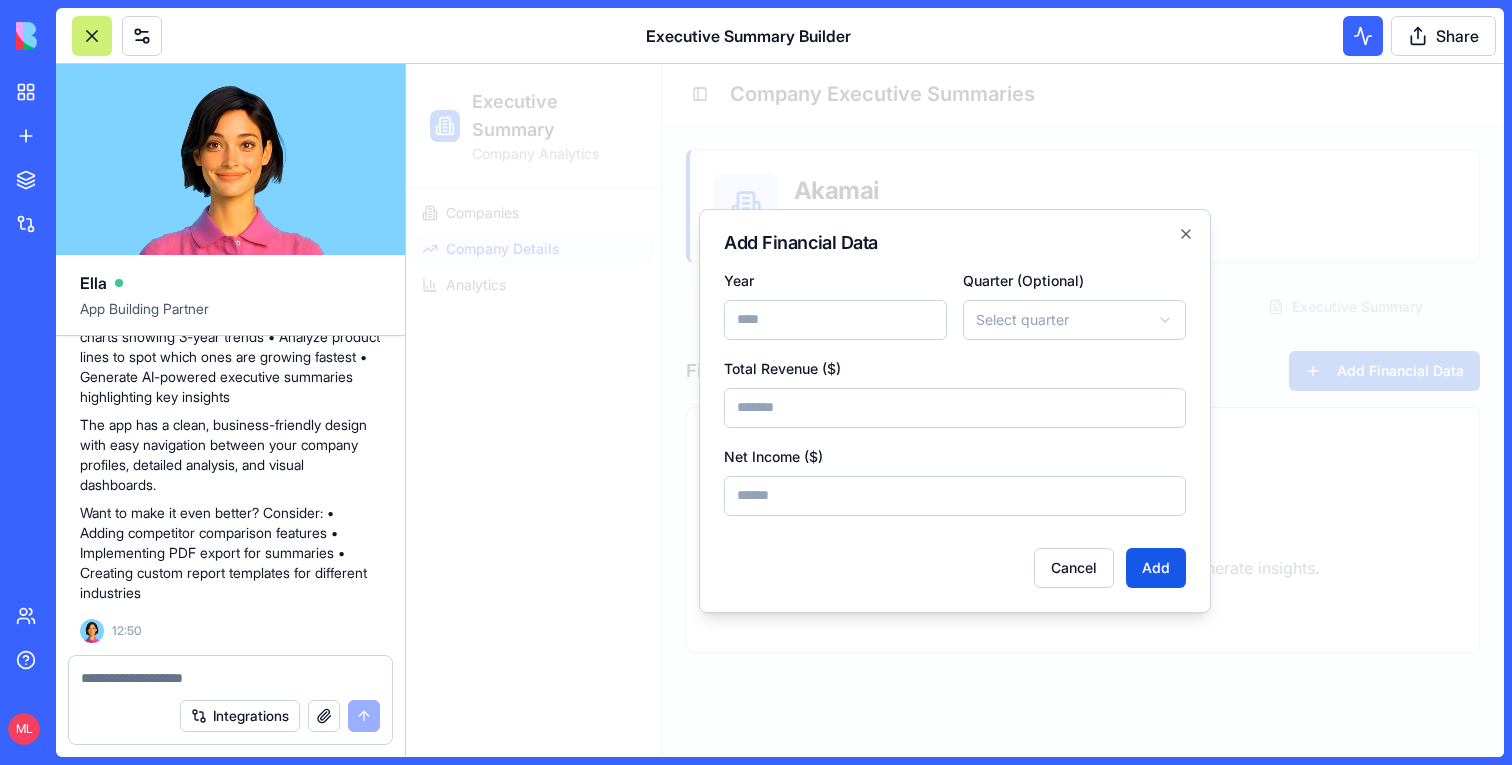 click at bounding box center (955, 410) 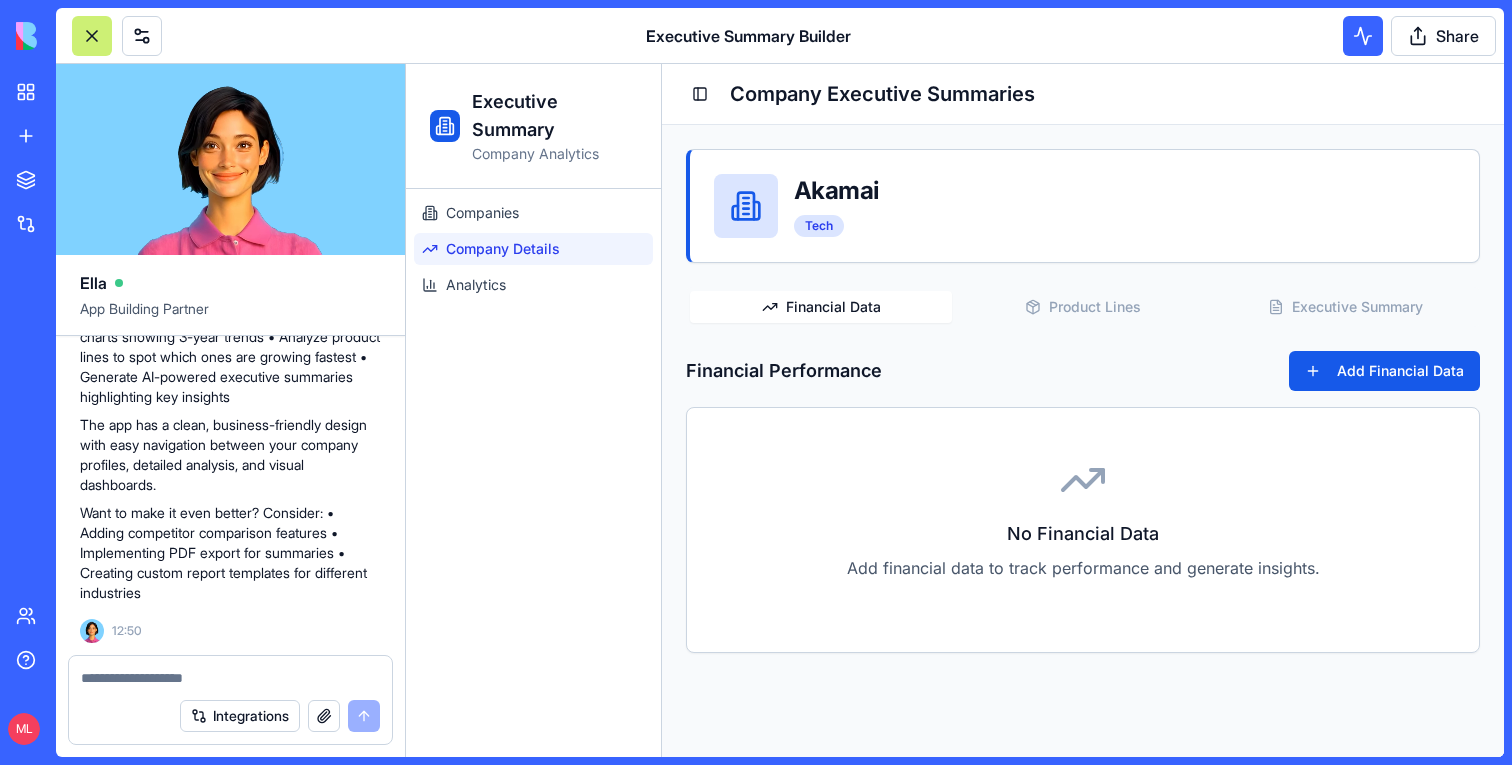 click at bounding box center (230, 678) 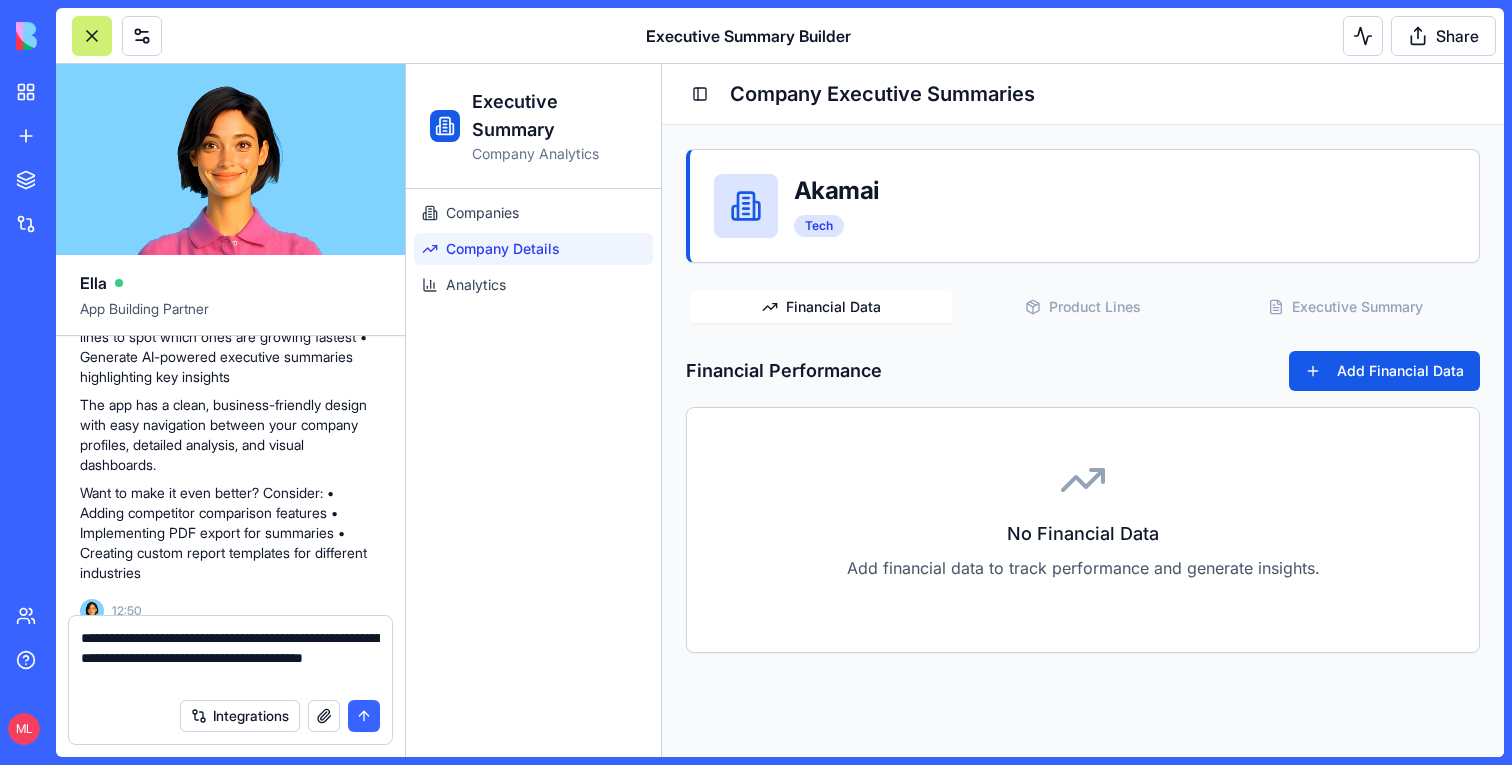 type on "**********" 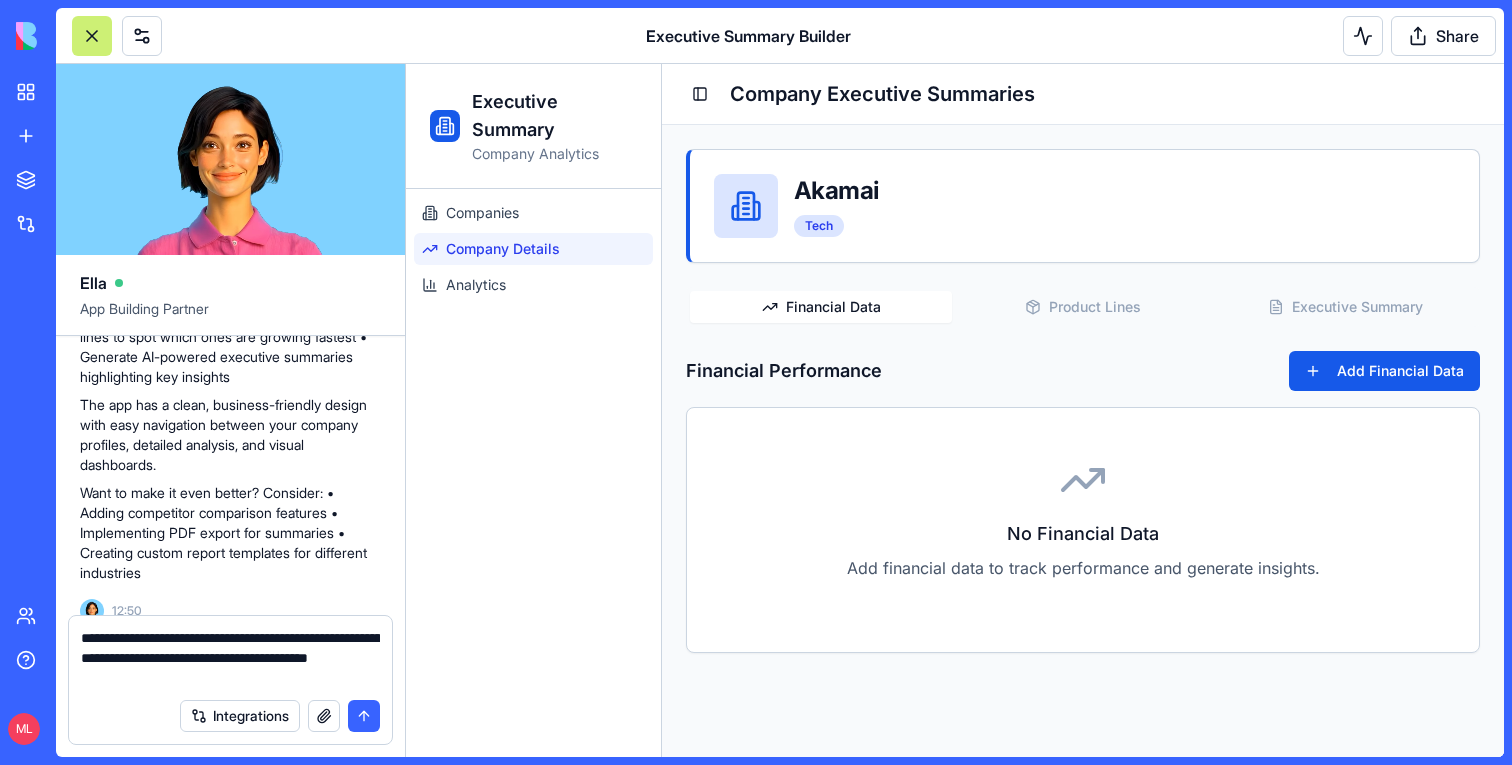 type 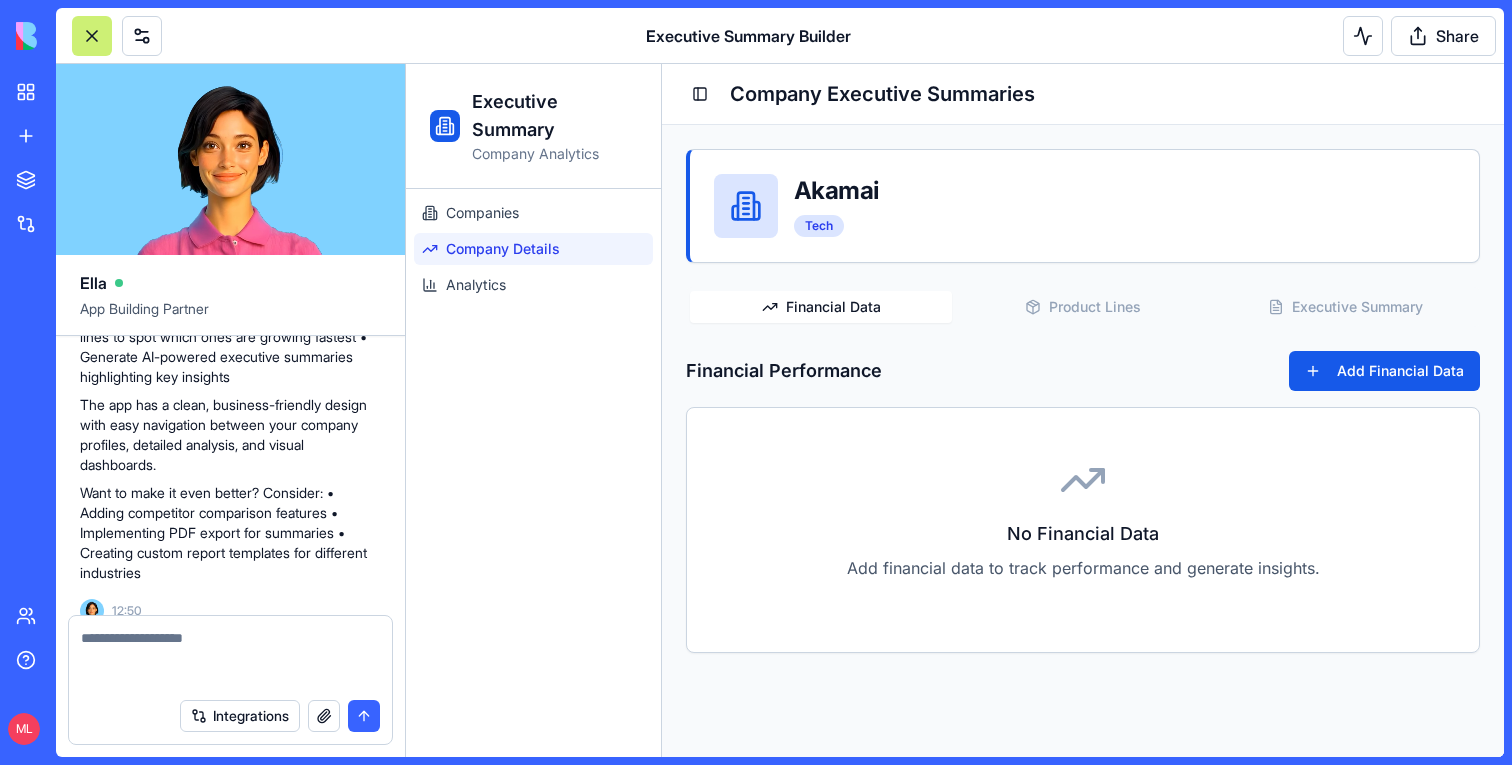 scroll, scrollTop: 909, scrollLeft: 0, axis: vertical 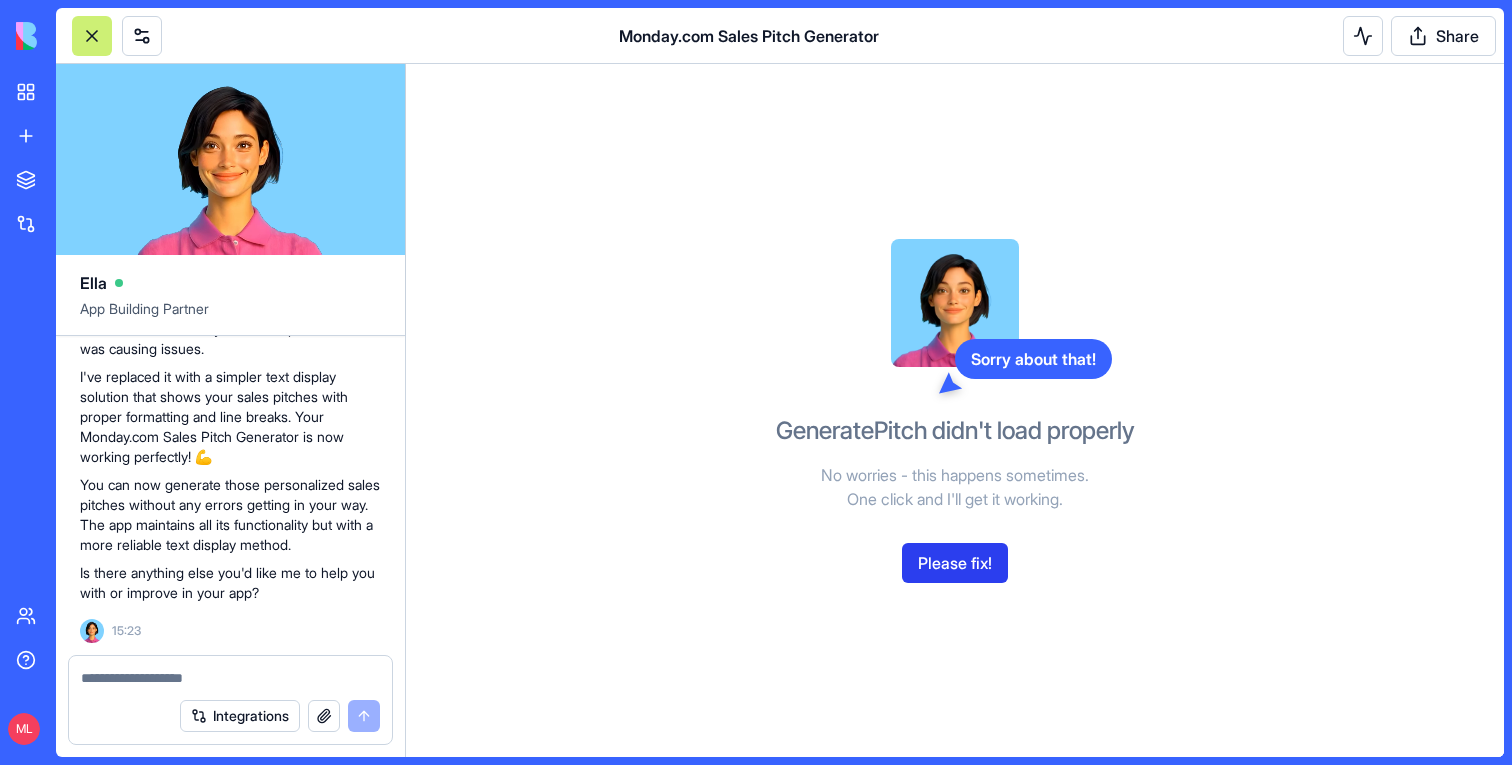 click on "Please fix!" at bounding box center (955, 563) 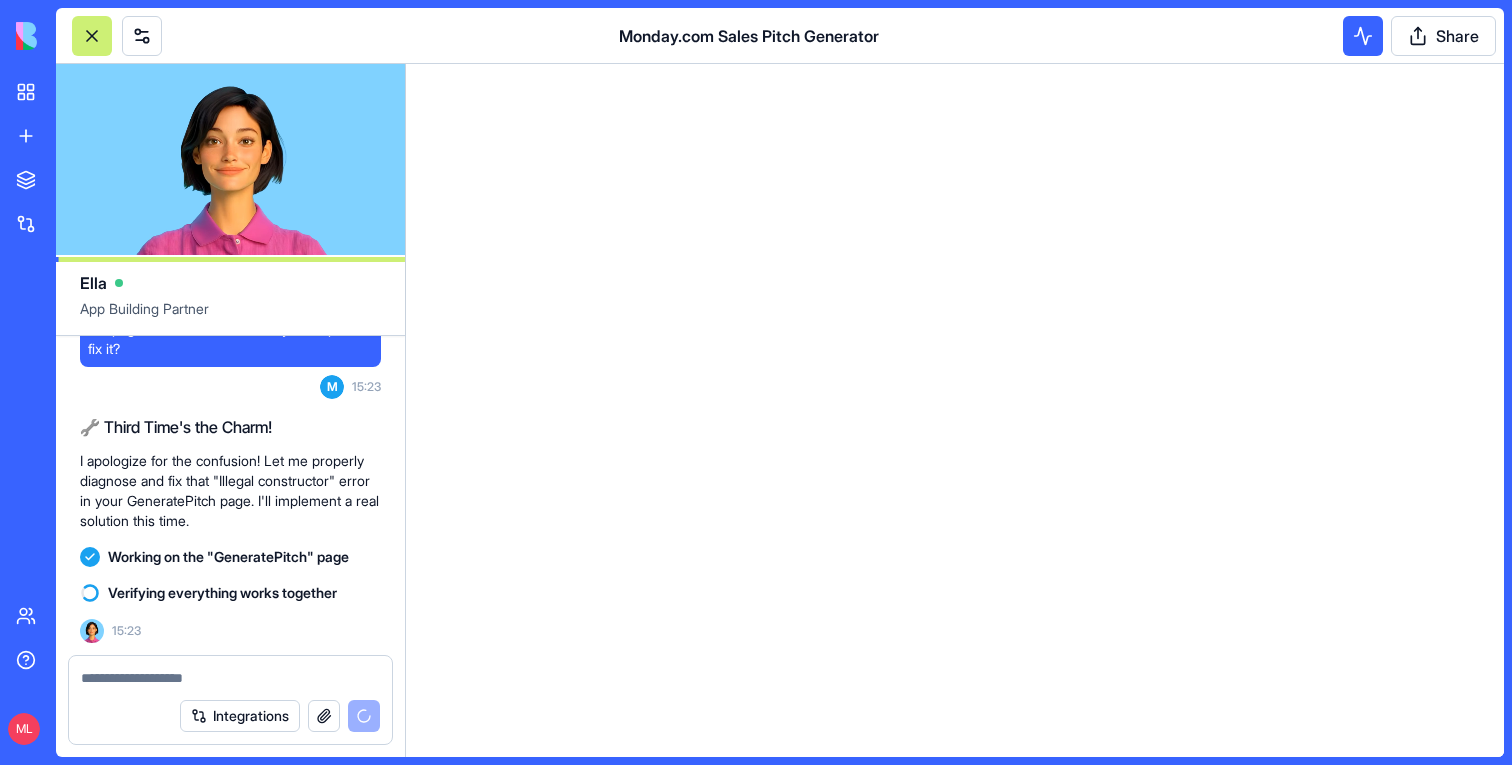 scroll, scrollTop: 3201, scrollLeft: 0, axis: vertical 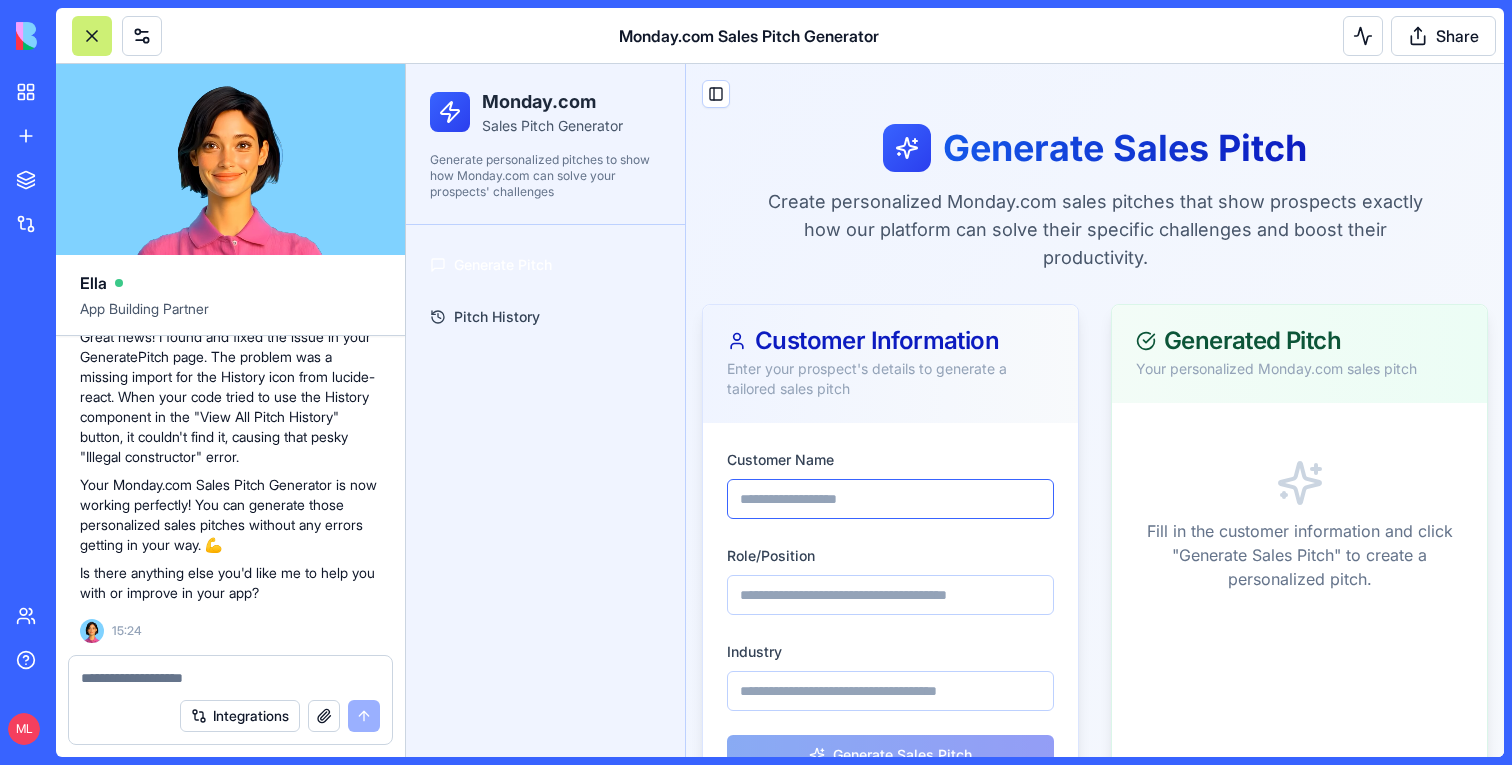 click on "Customer Name" at bounding box center [890, 499] 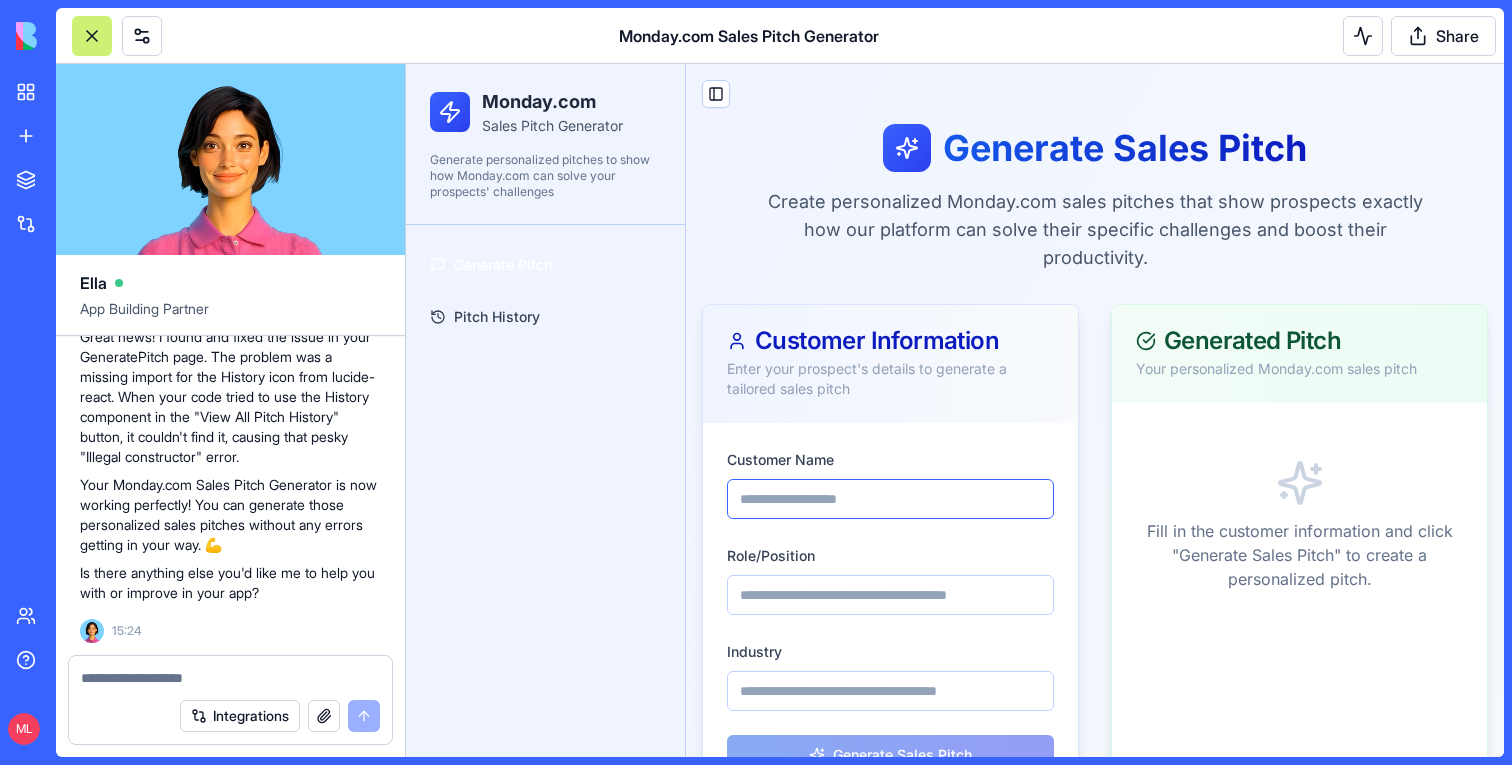 type on "**********" 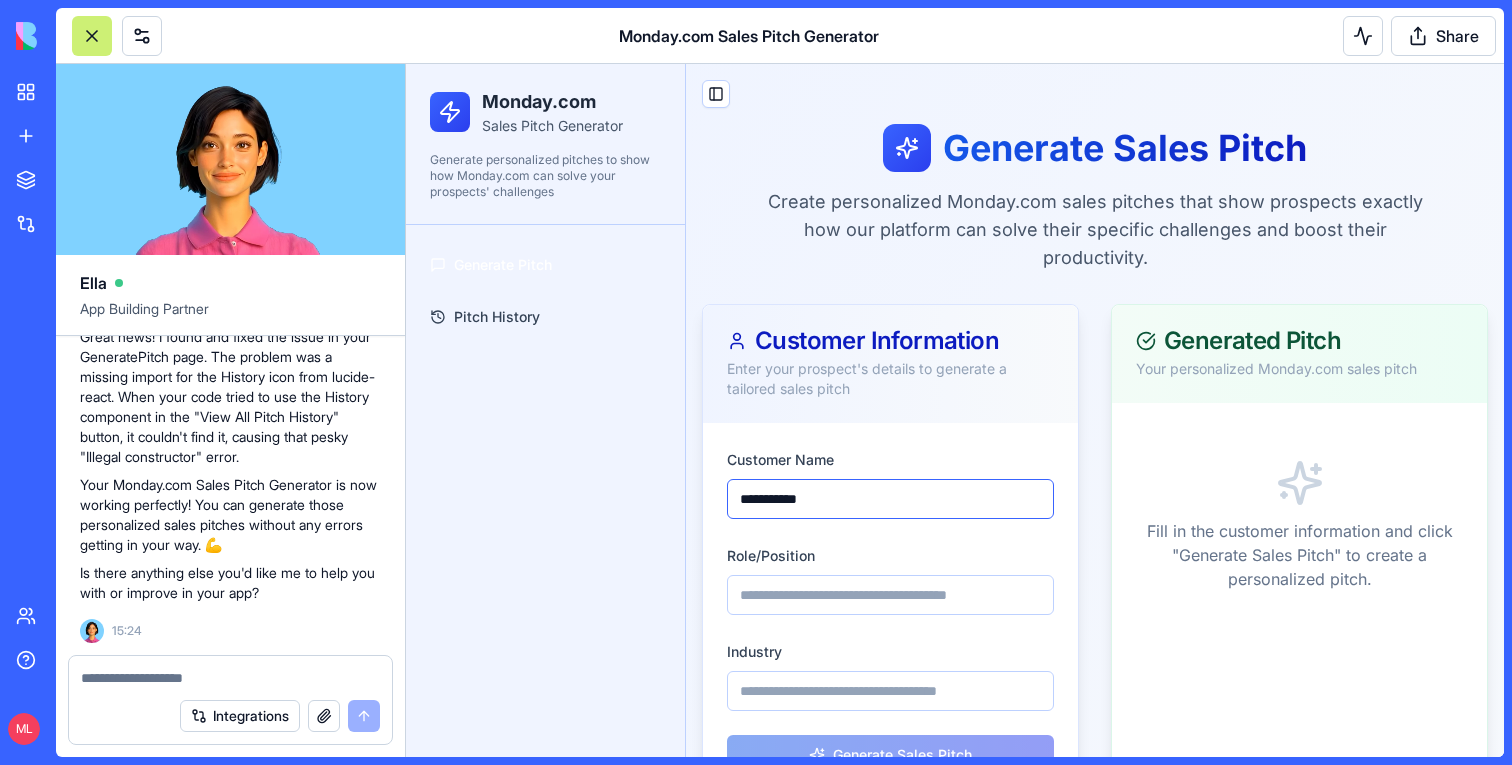 click on "**********" at bounding box center (890, 499) 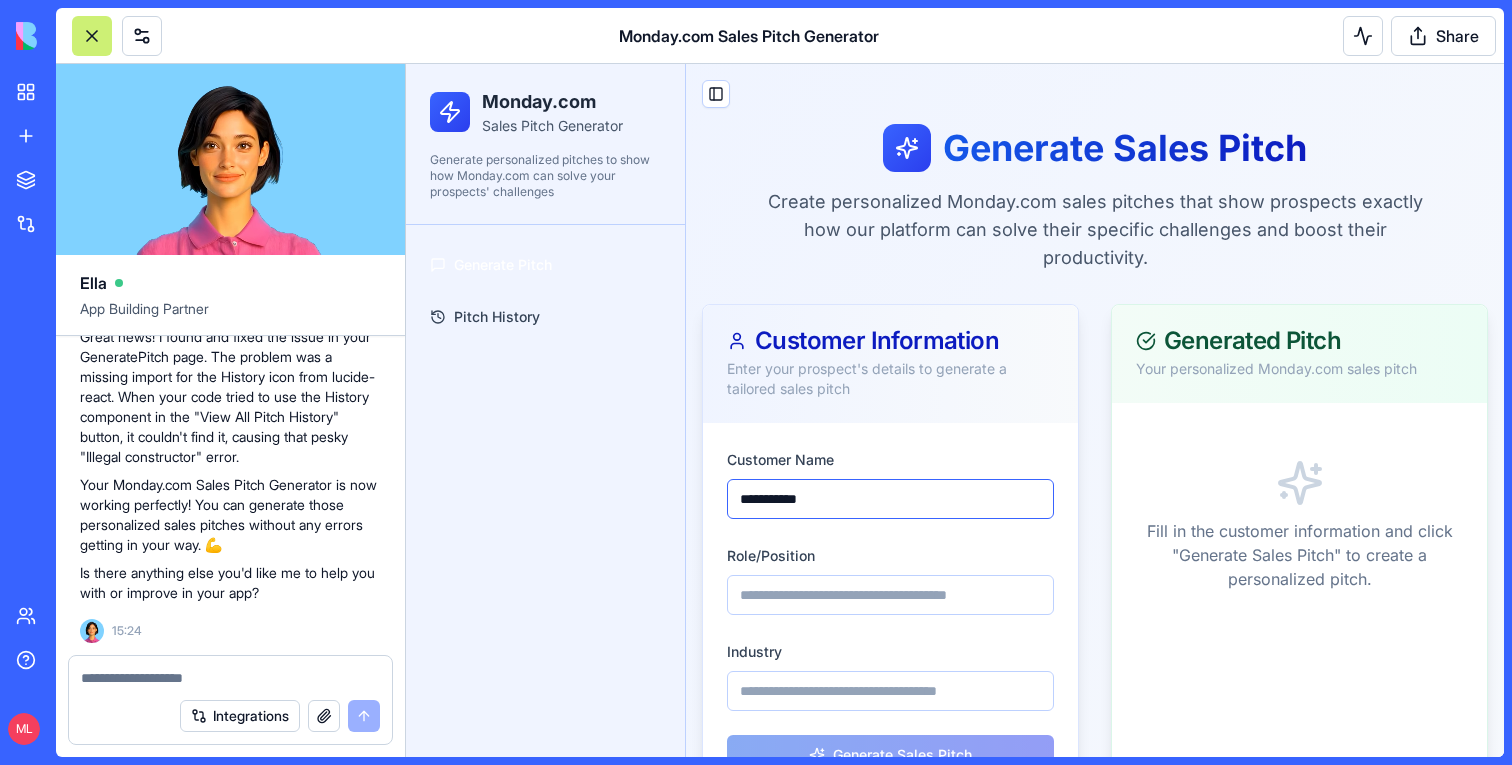 click on "**********" at bounding box center [890, 499] 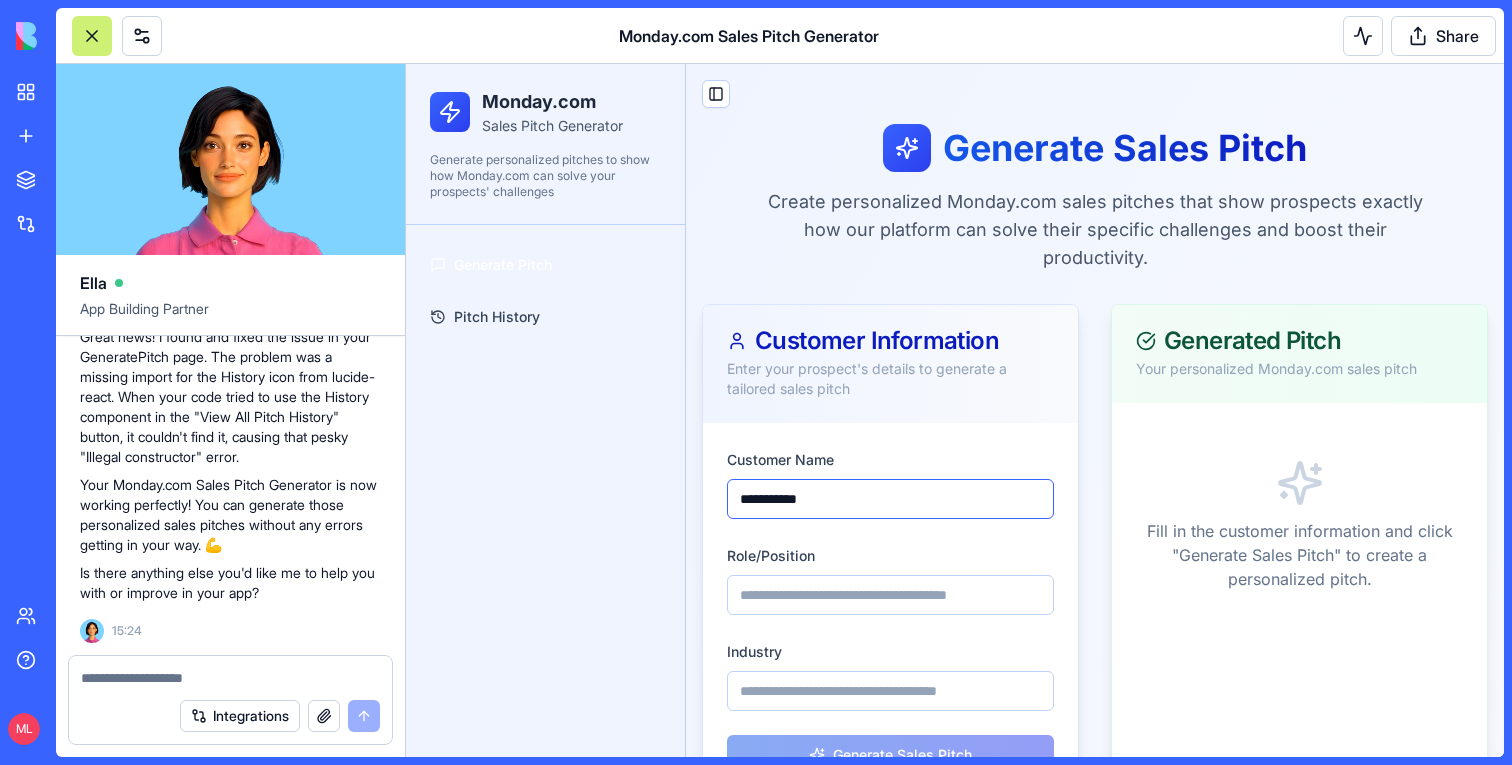 click on "**********" at bounding box center (890, 499) 